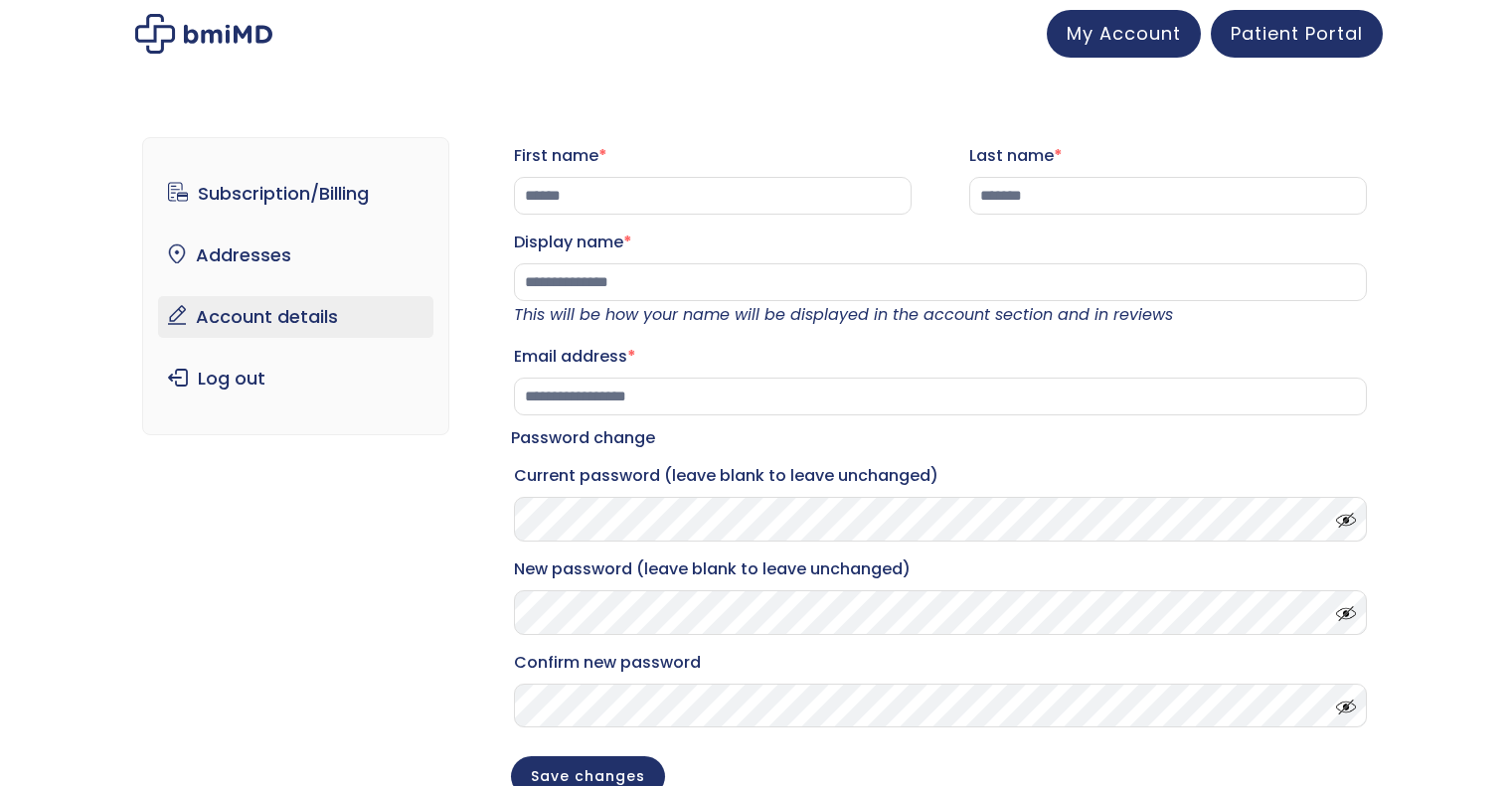 scroll, scrollTop: 0, scrollLeft: 0, axis: both 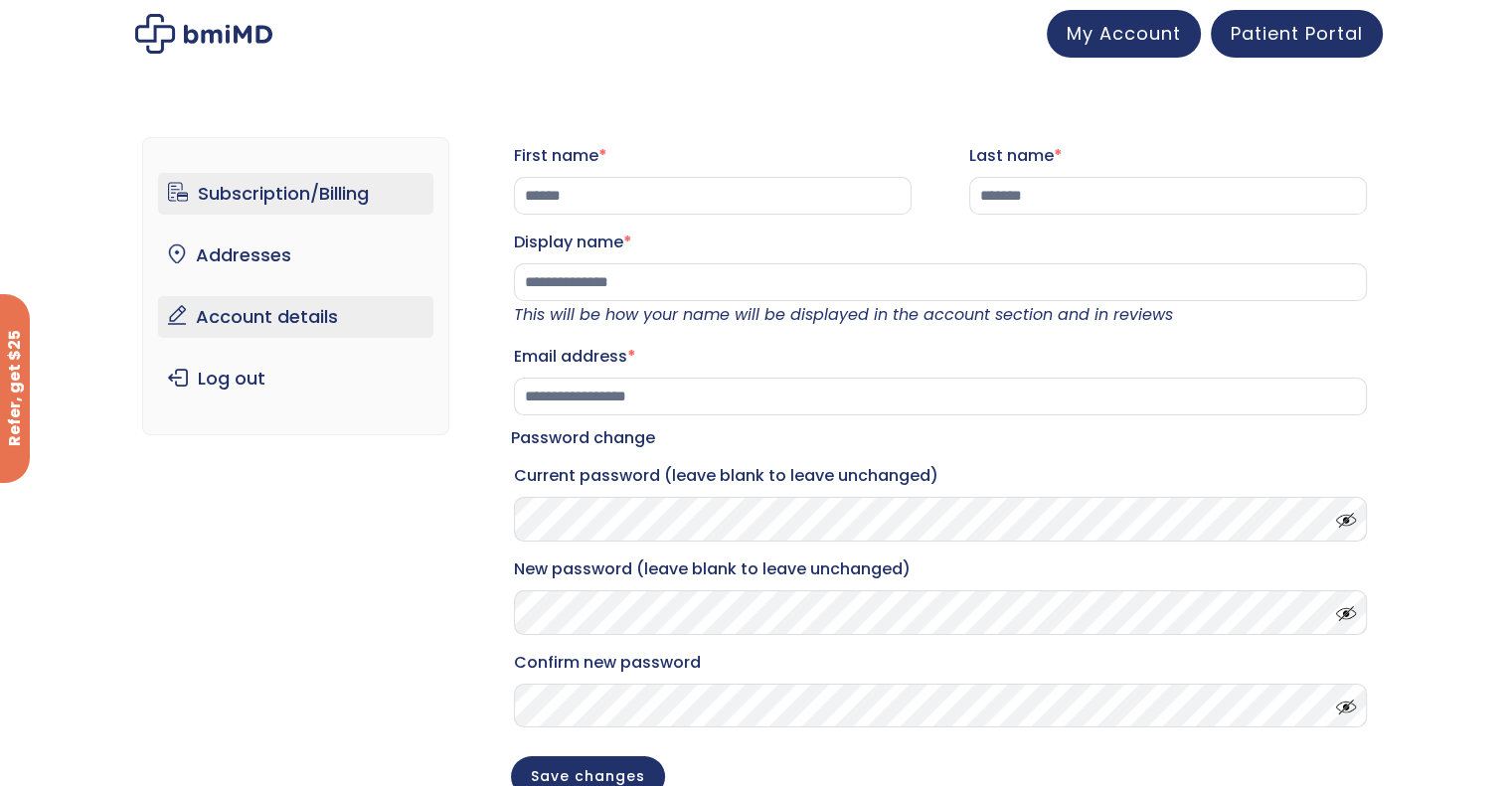 click on "Subscription/Billing" at bounding box center [295, 194] 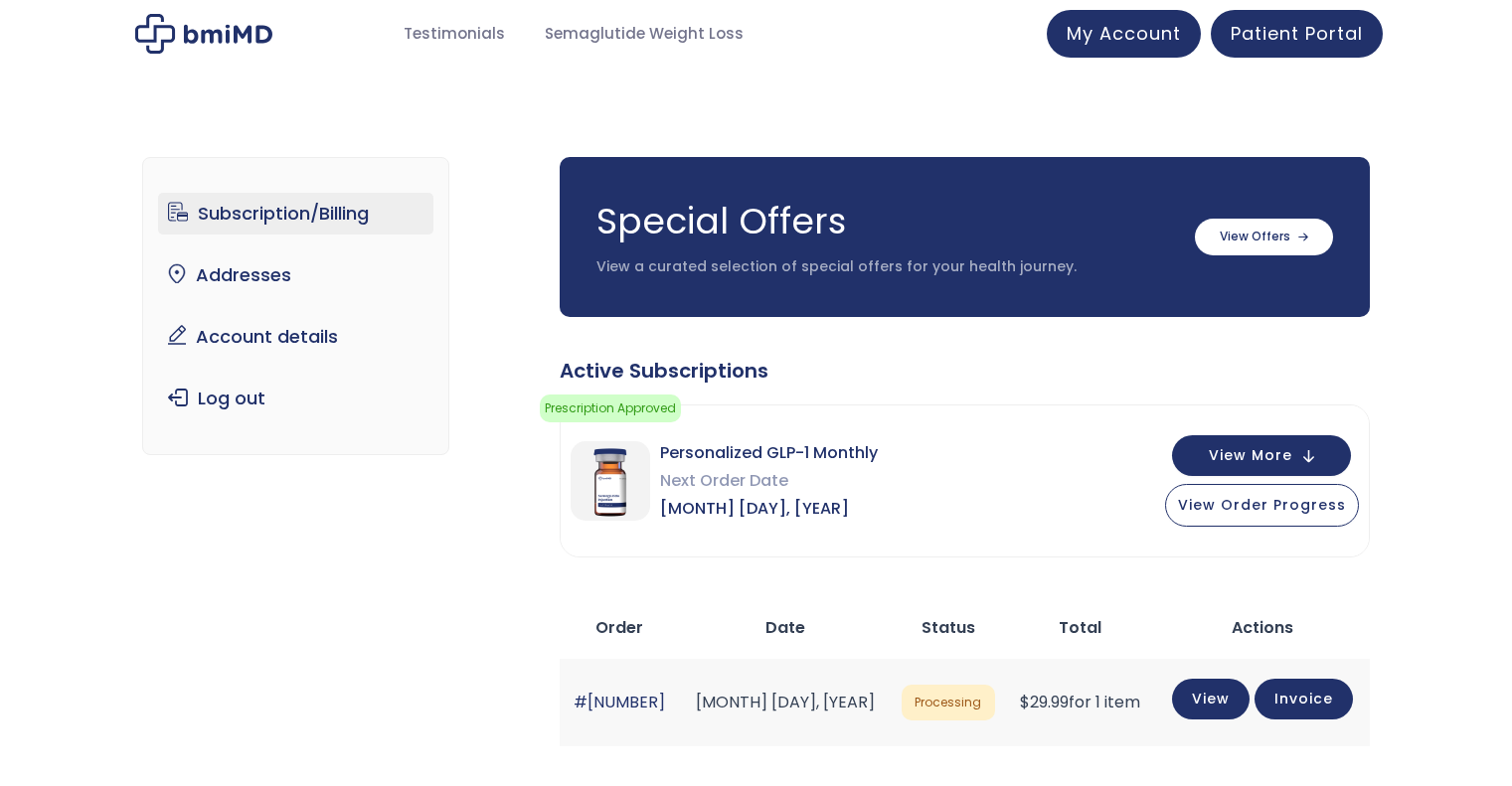 scroll, scrollTop: 0, scrollLeft: 0, axis: both 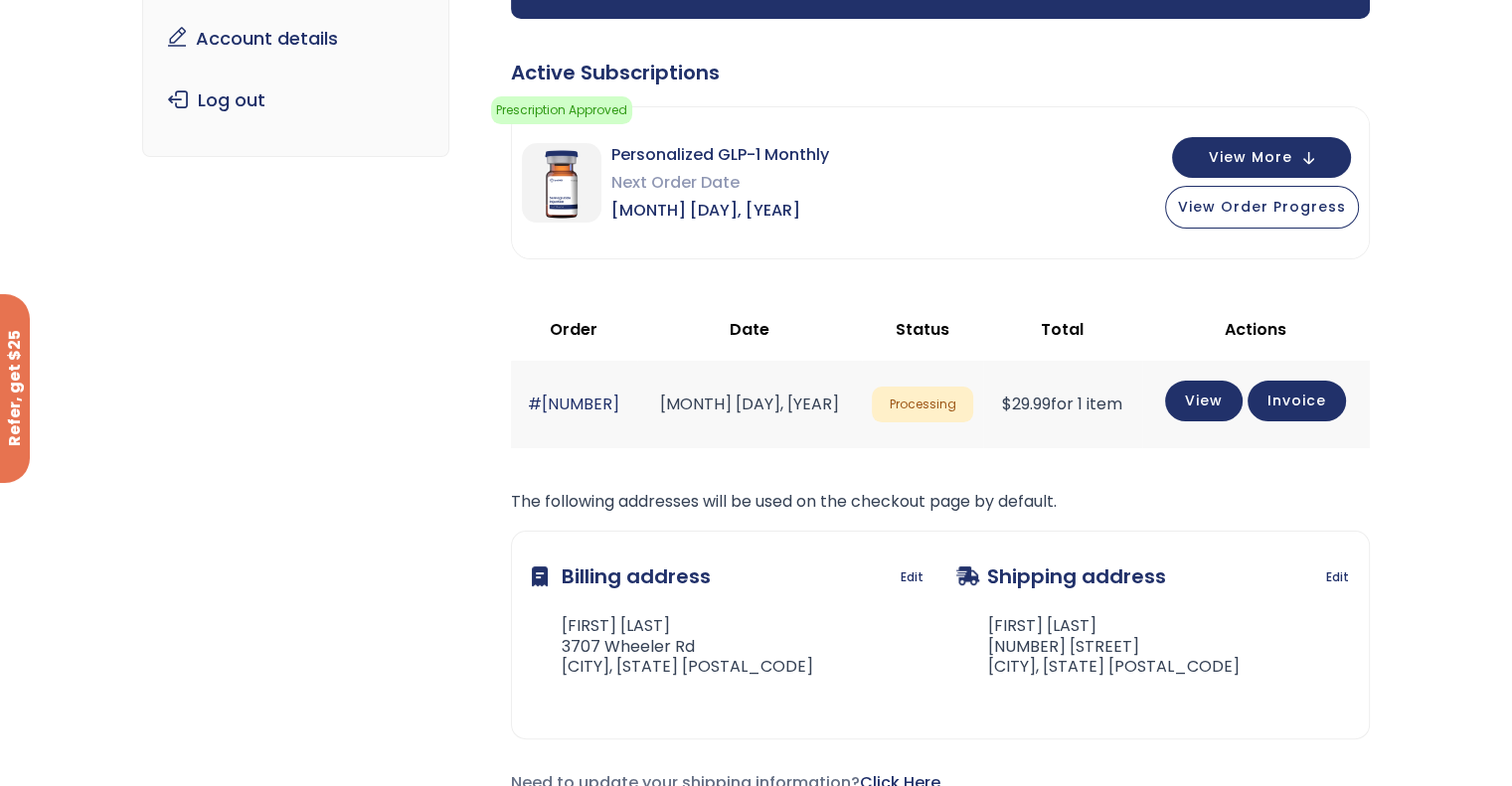 click on "Next Order Date" at bounding box center [720, 183] 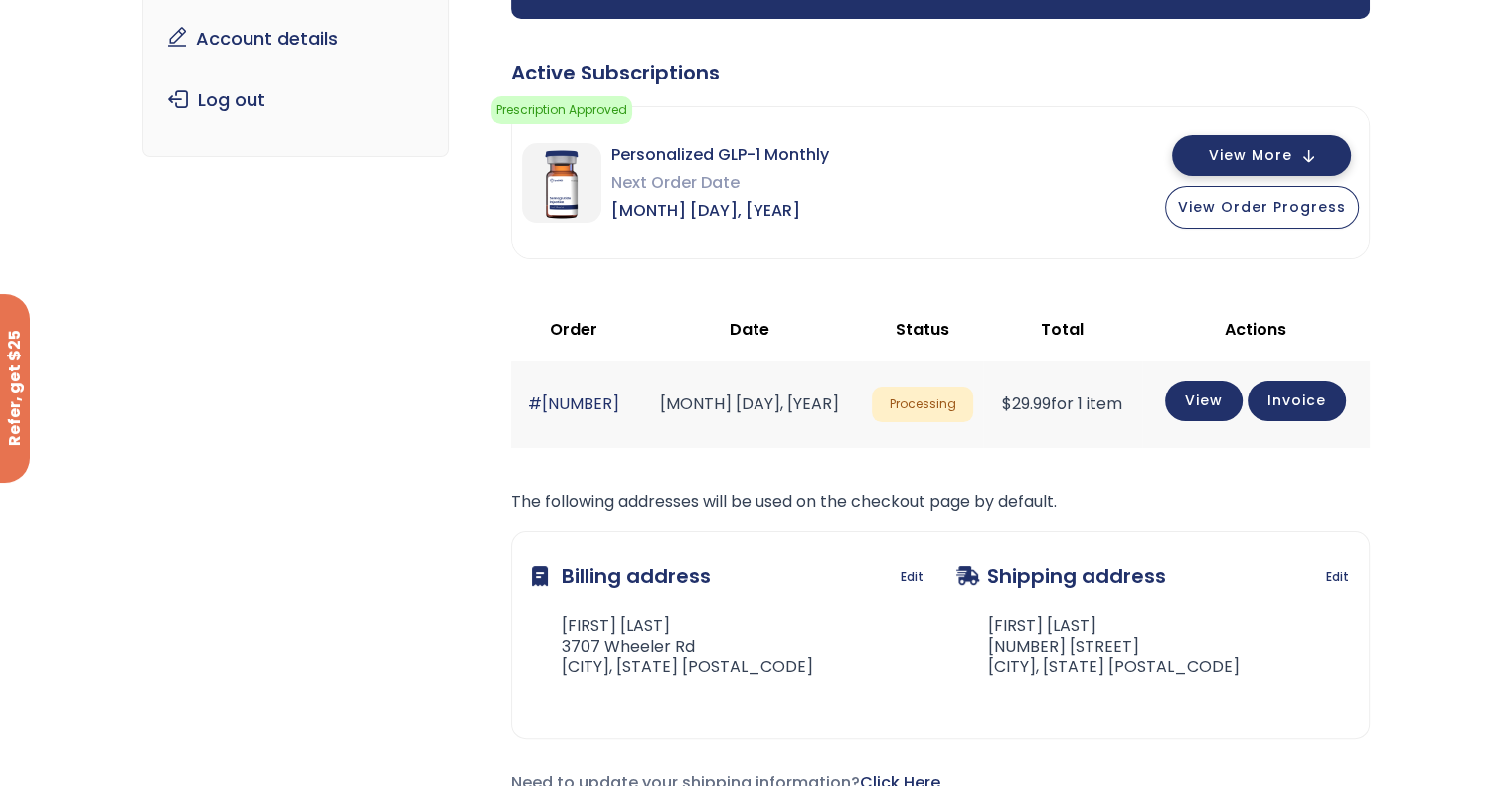 click on "View More" at bounding box center (1251, 155) 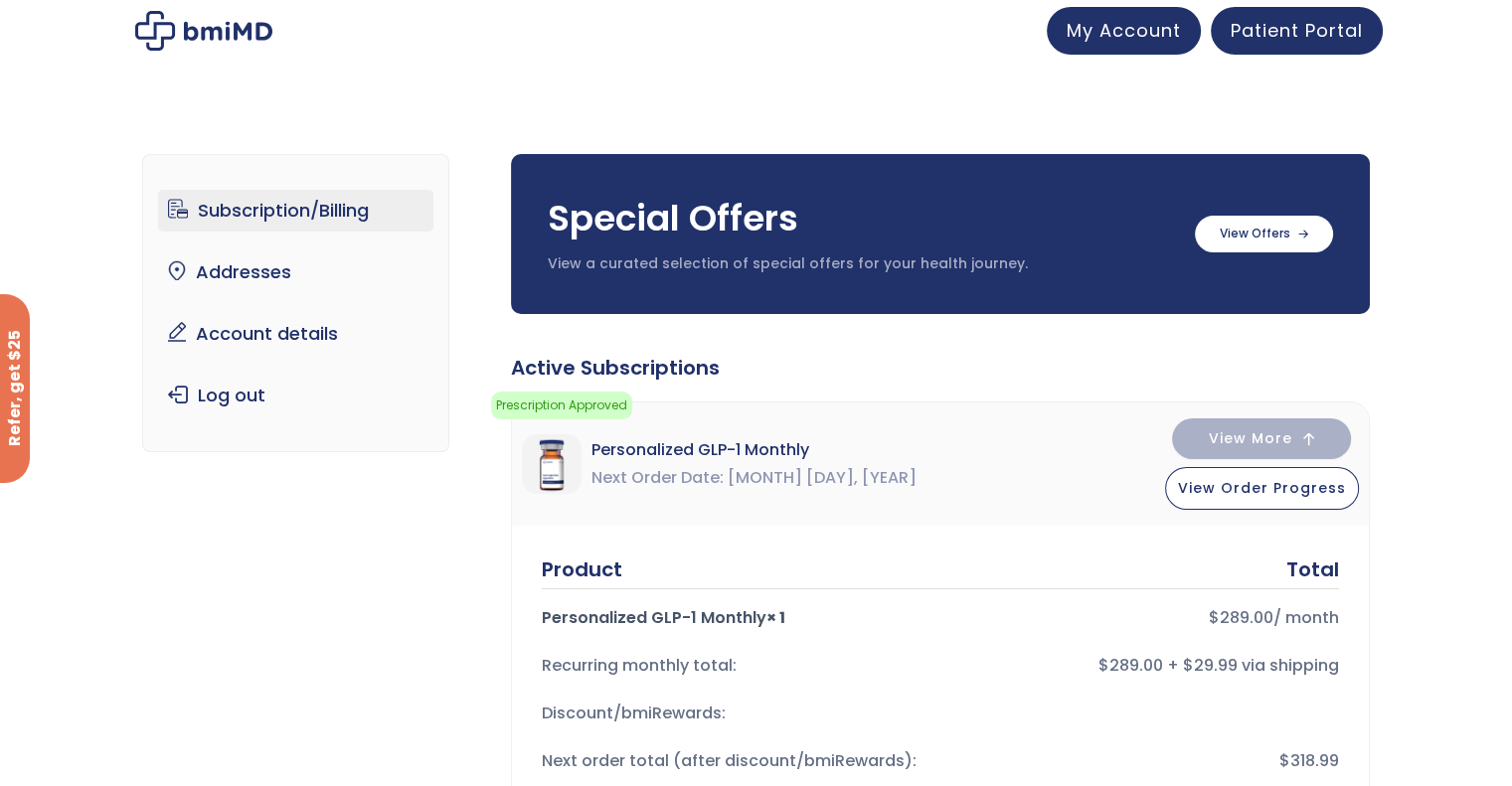 scroll, scrollTop: 0, scrollLeft: 0, axis: both 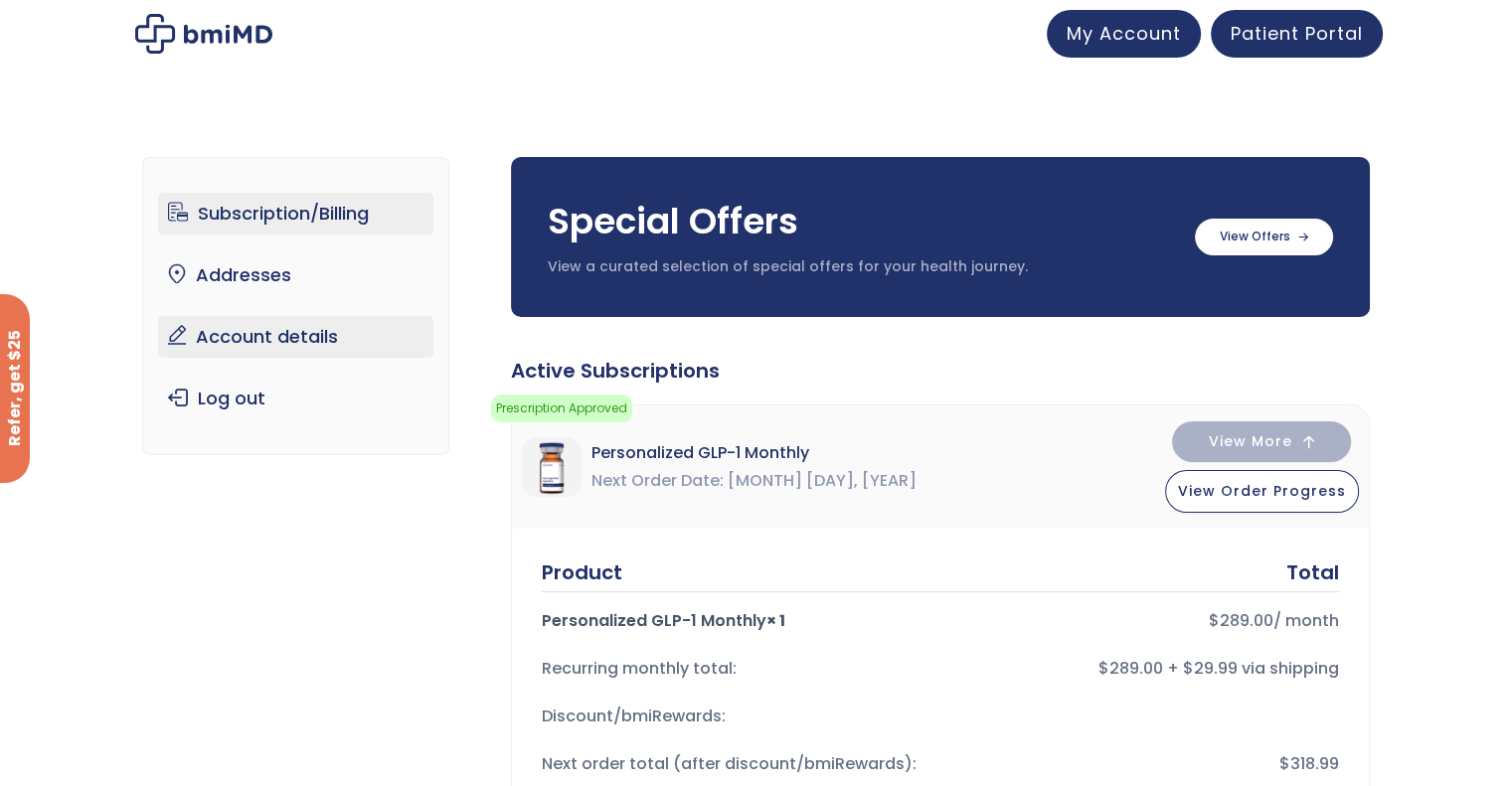 click on "Account details" at bounding box center (295, 337) 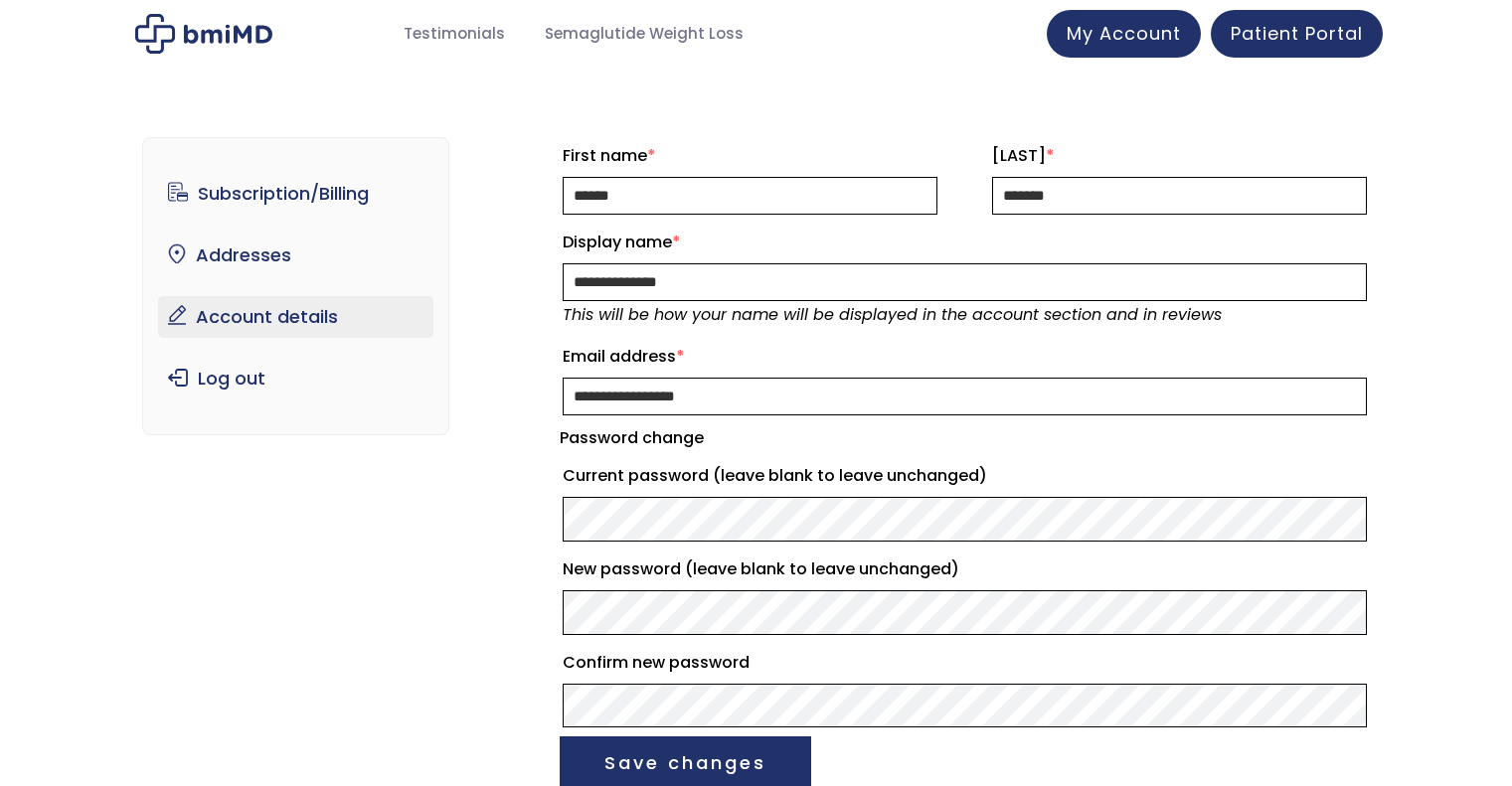 scroll, scrollTop: 0, scrollLeft: 0, axis: both 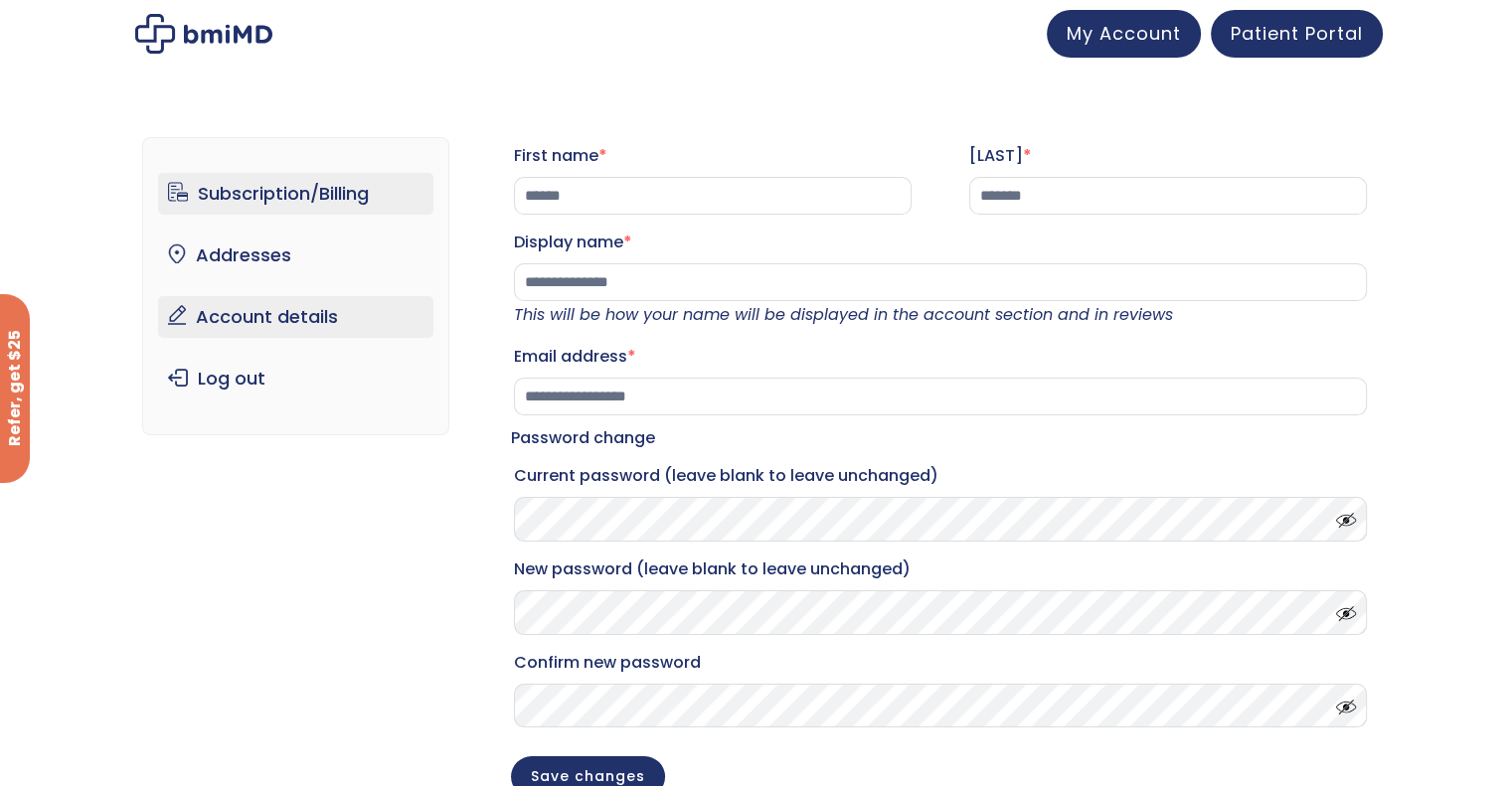 click on "Subscription/Billing" at bounding box center (295, 194) 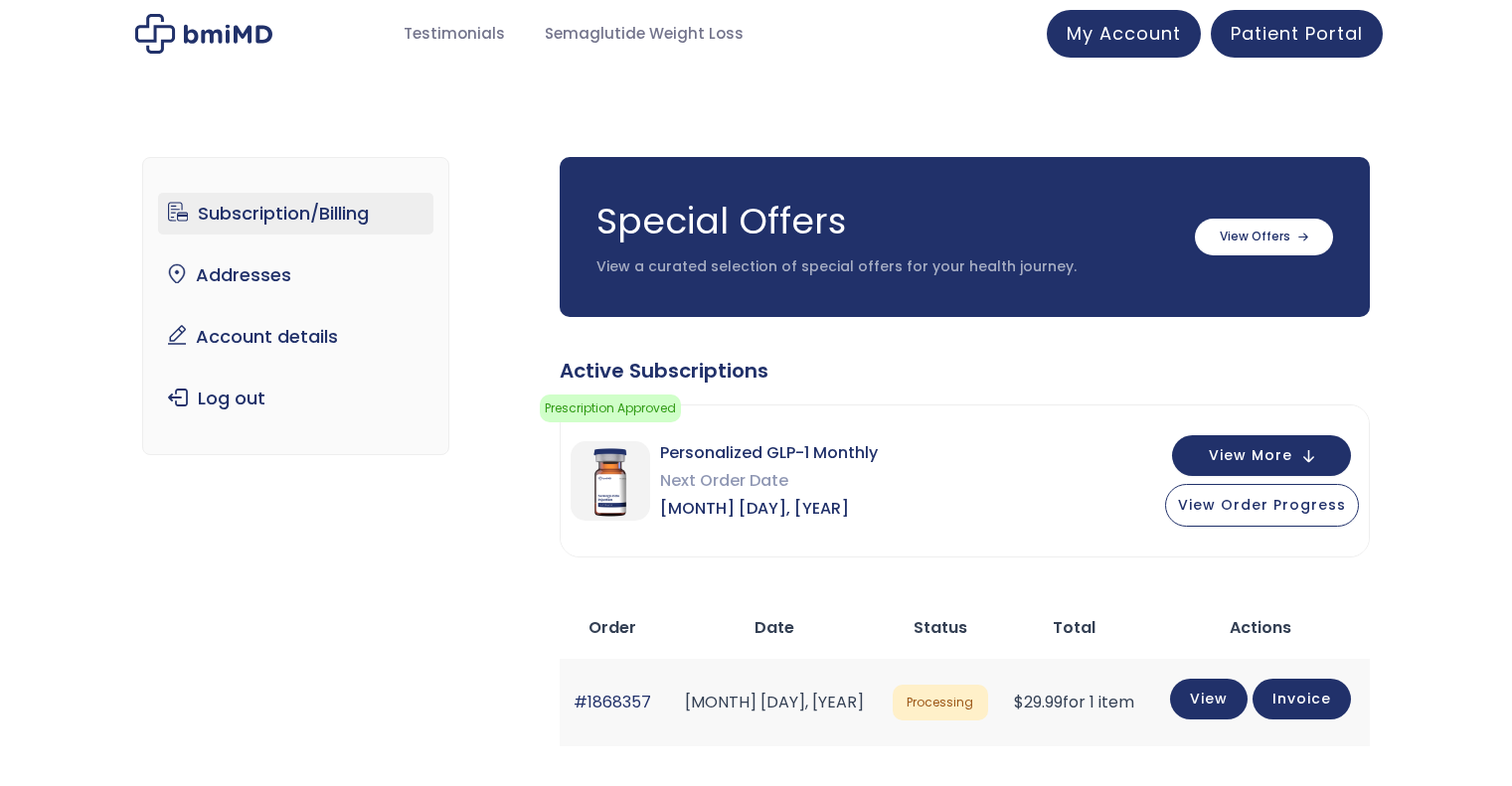 scroll, scrollTop: 0, scrollLeft: 0, axis: both 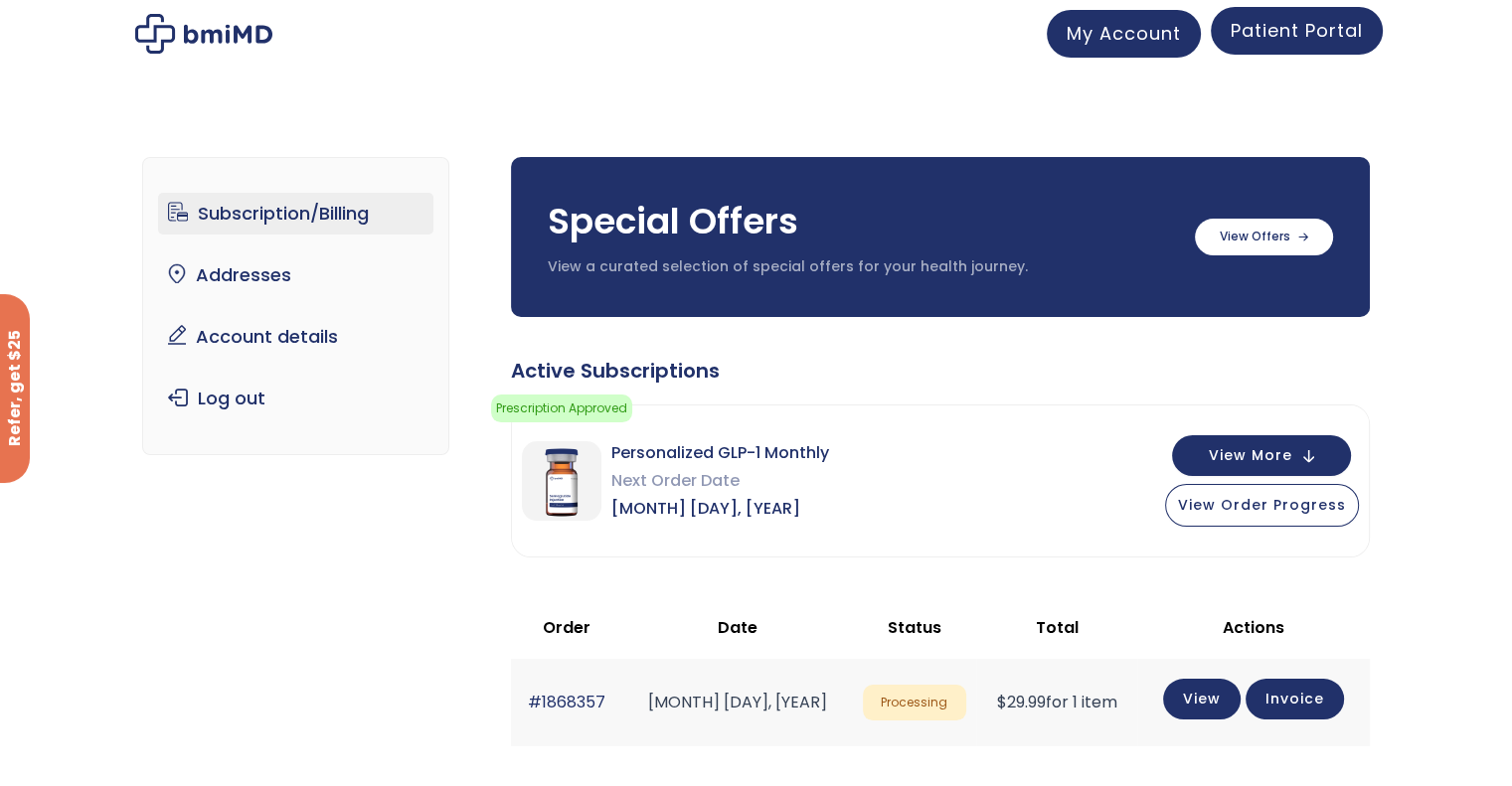 click on "Patient Portal" at bounding box center [1296, 30] 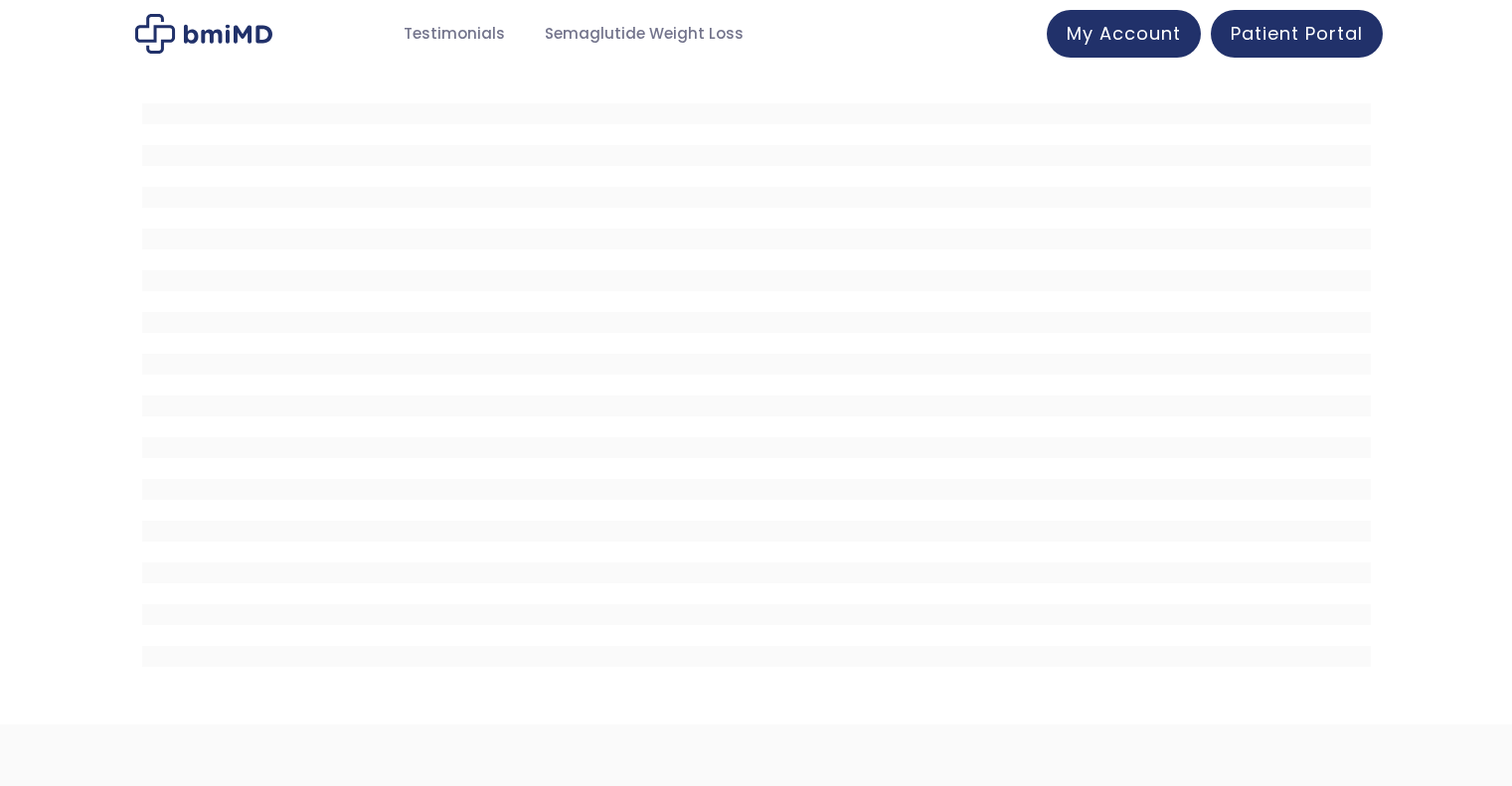 scroll, scrollTop: 0, scrollLeft: 0, axis: both 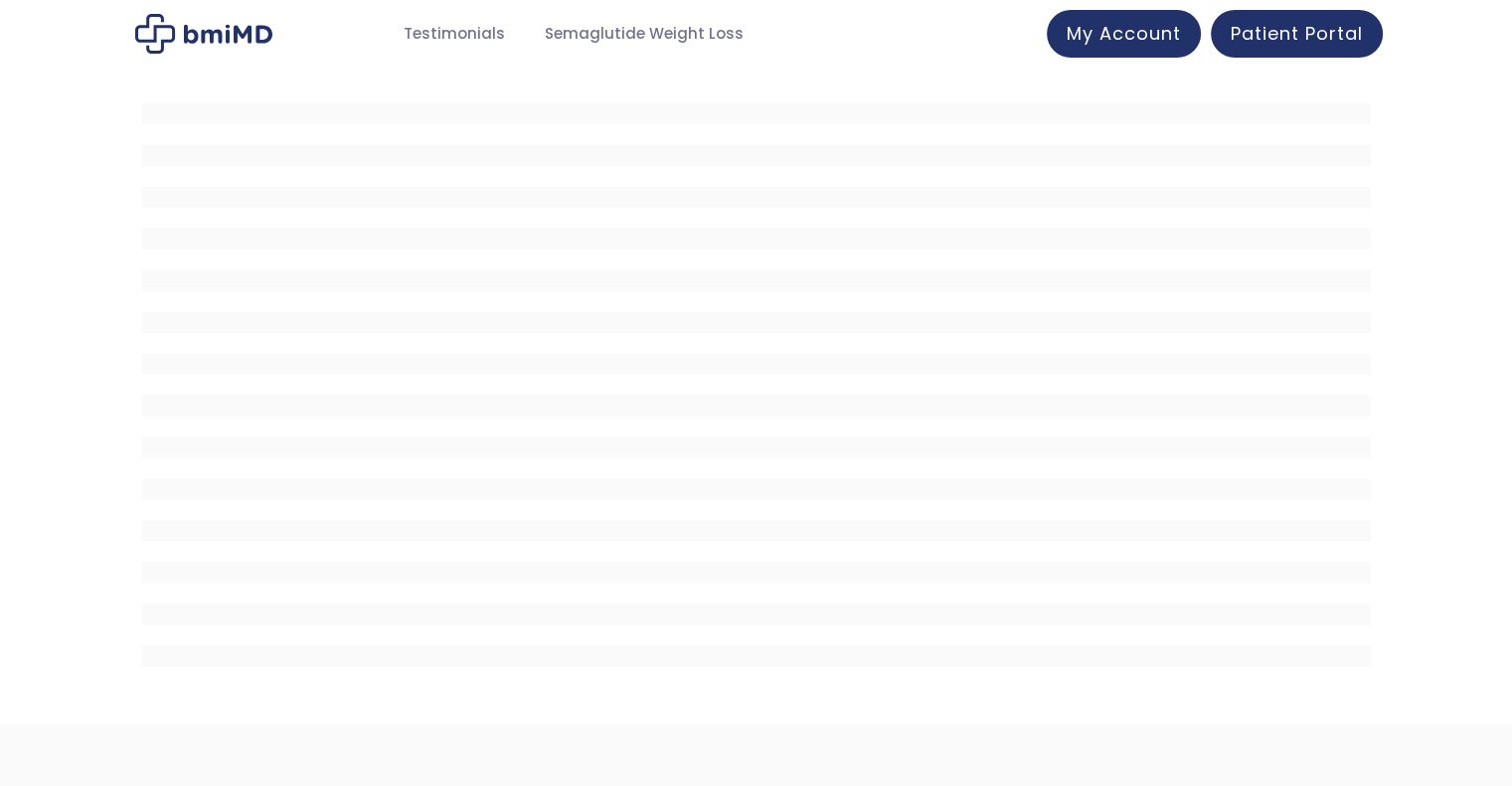 click on "Patient Portal" at bounding box center [1296, 34] 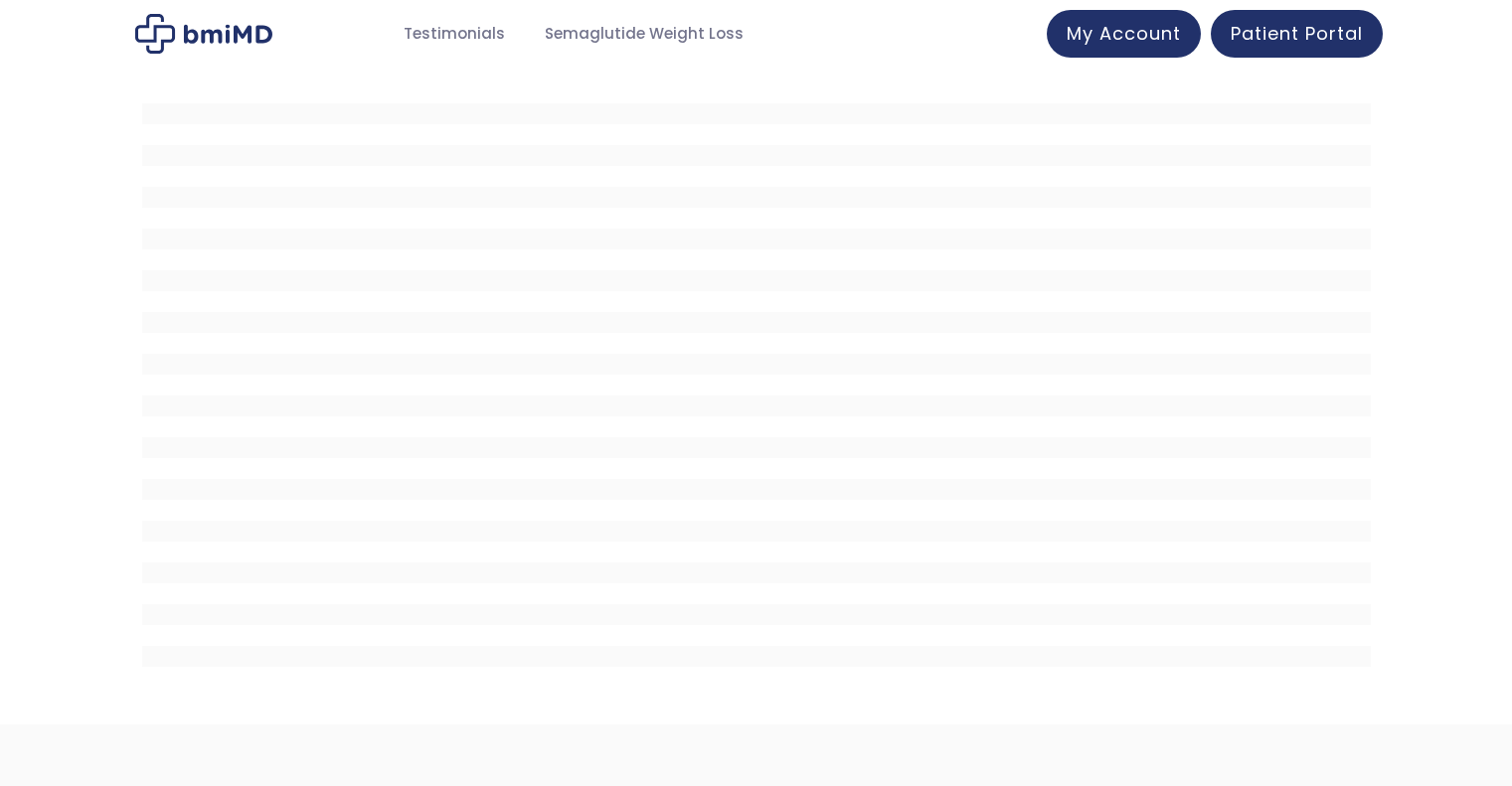 scroll, scrollTop: 0, scrollLeft: 0, axis: both 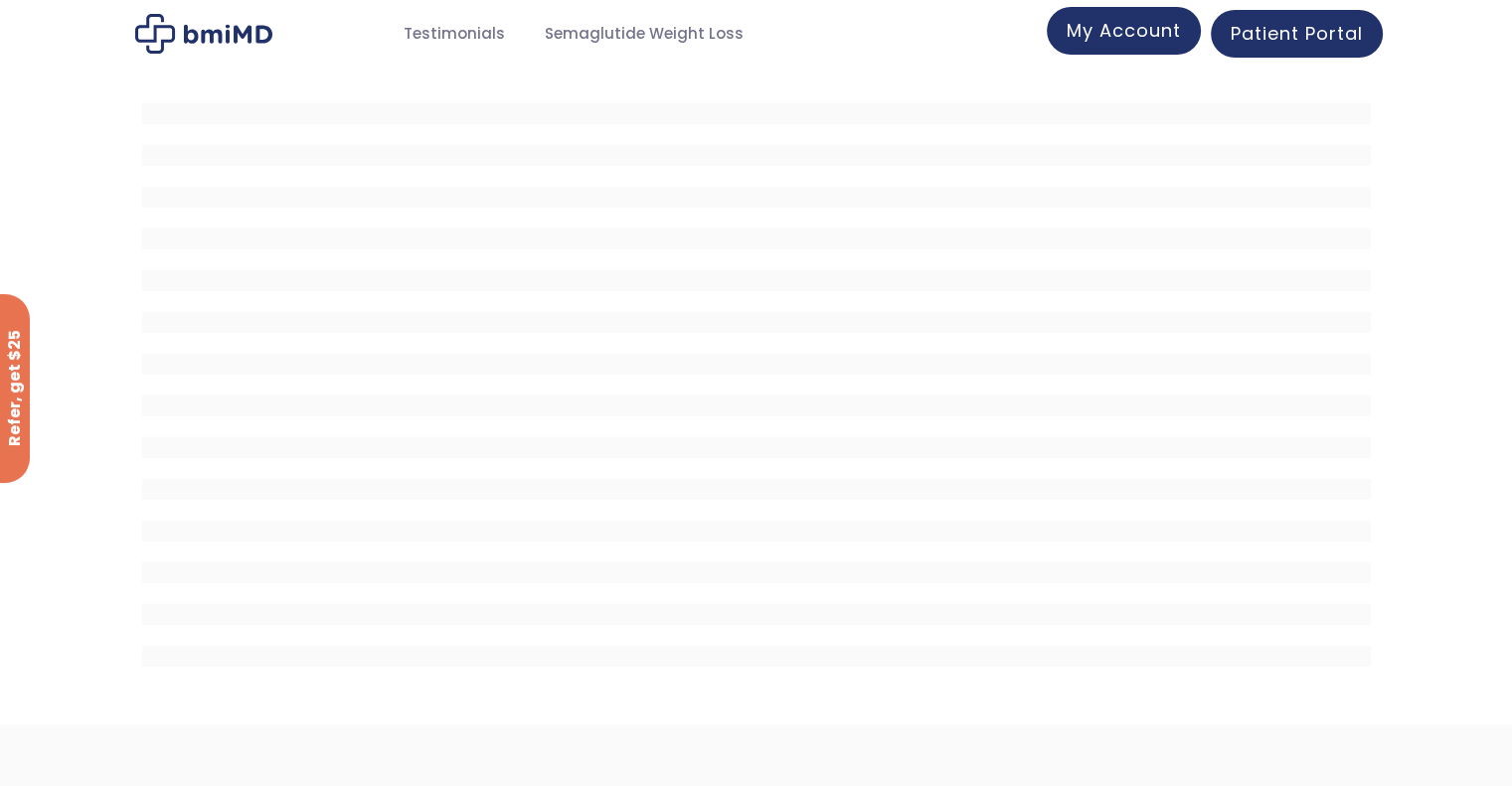 click on "My Account" at bounding box center [1123, 30] 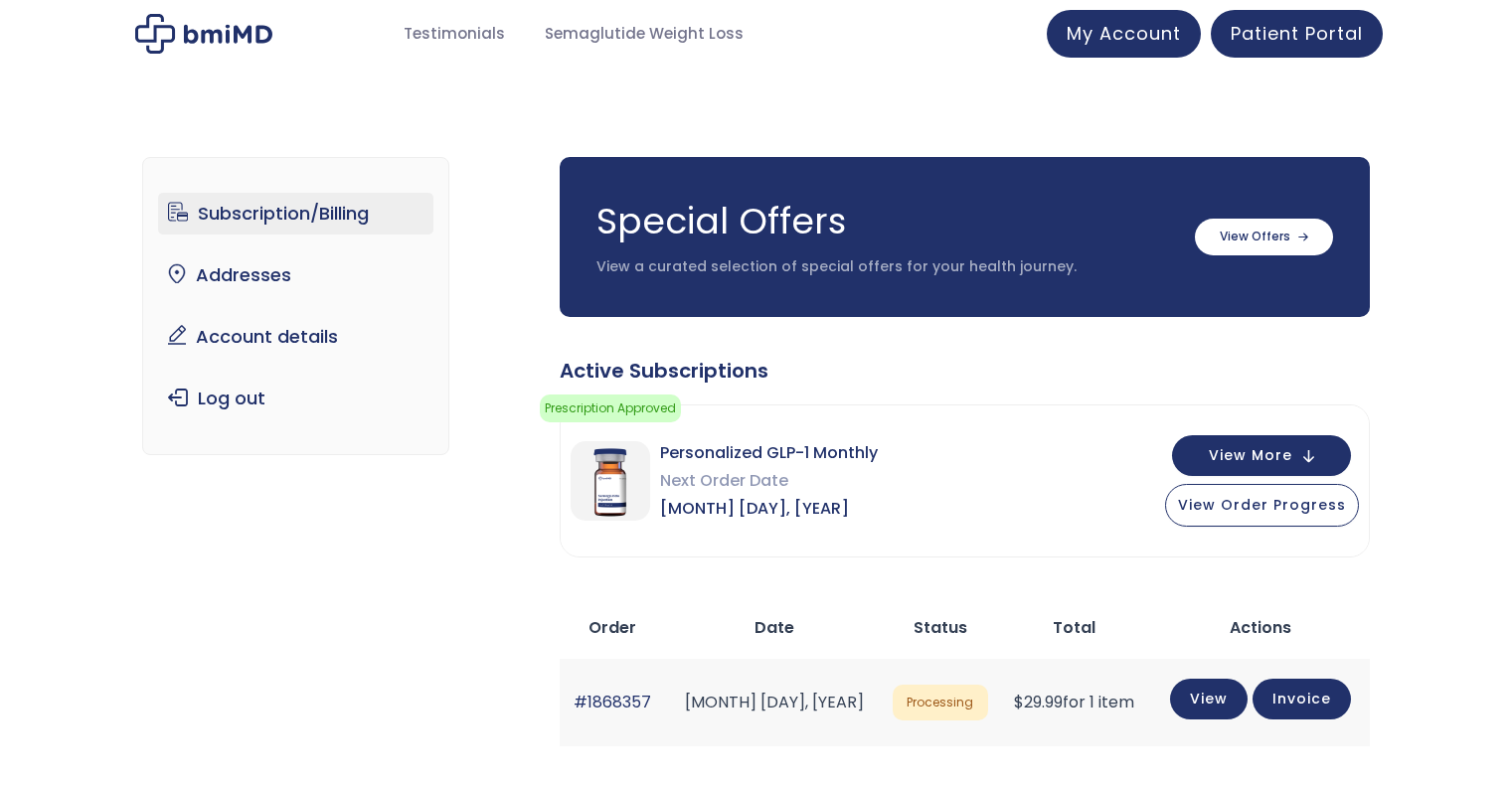 scroll, scrollTop: 0, scrollLeft: 0, axis: both 